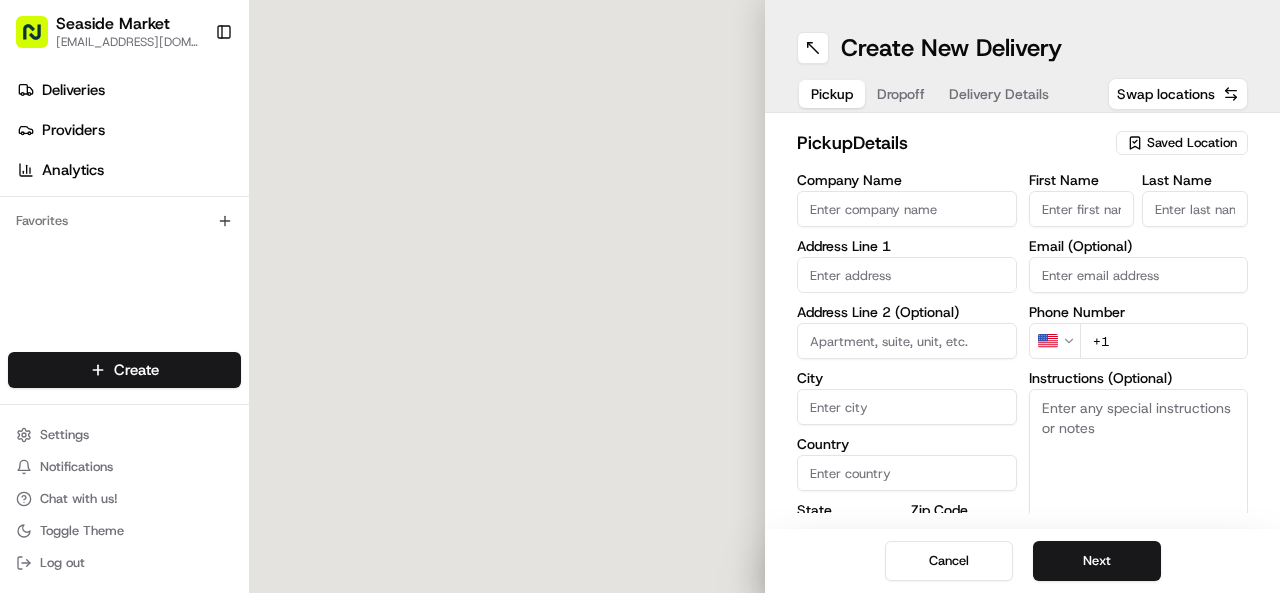 scroll, scrollTop: 0, scrollLeft: 0, axis: both 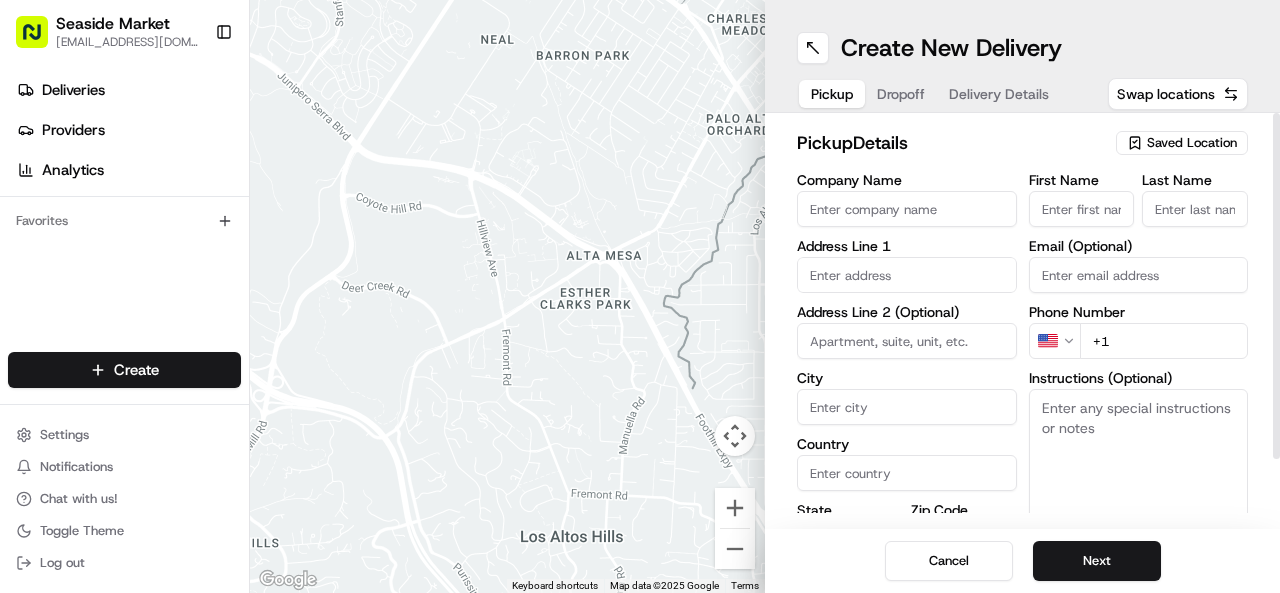 click on "Saved Location" at bounding box center [1192, 143] 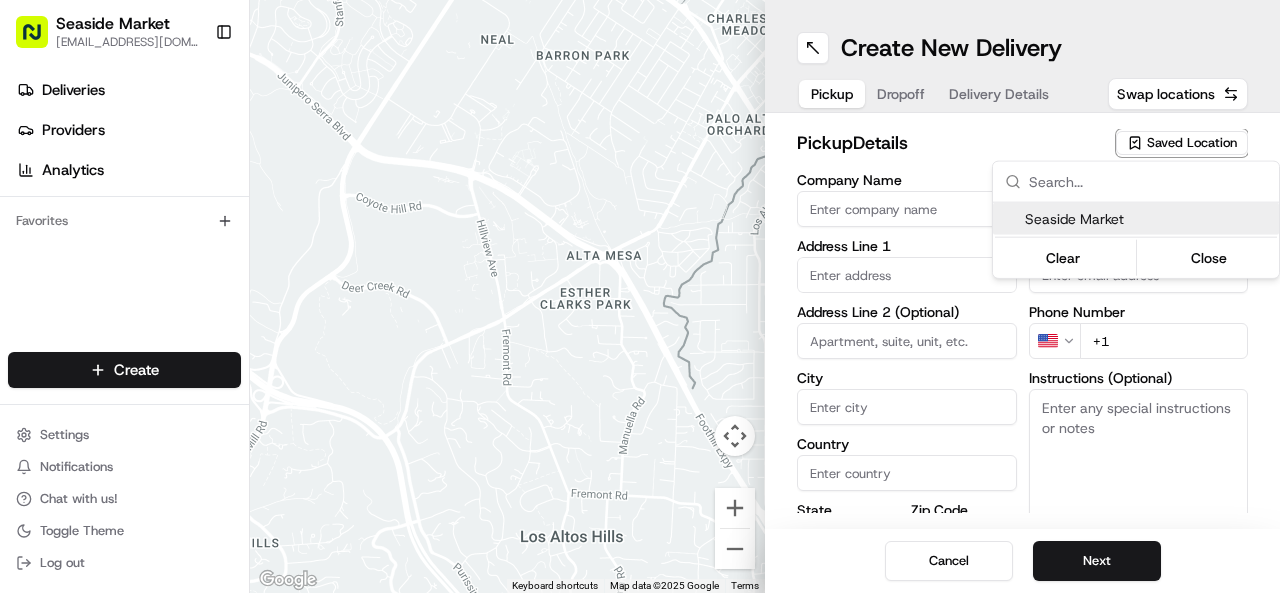 click on "Seaside Market" at bounding box center (1148, 219) 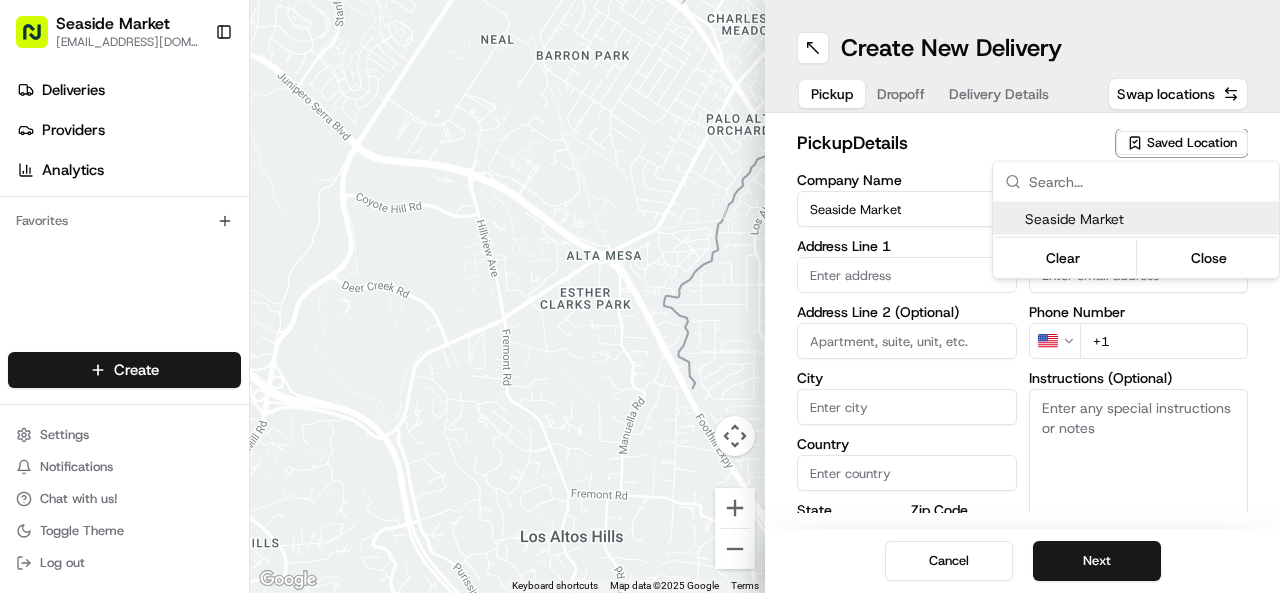 type on "[STREET_ADDRESS]" 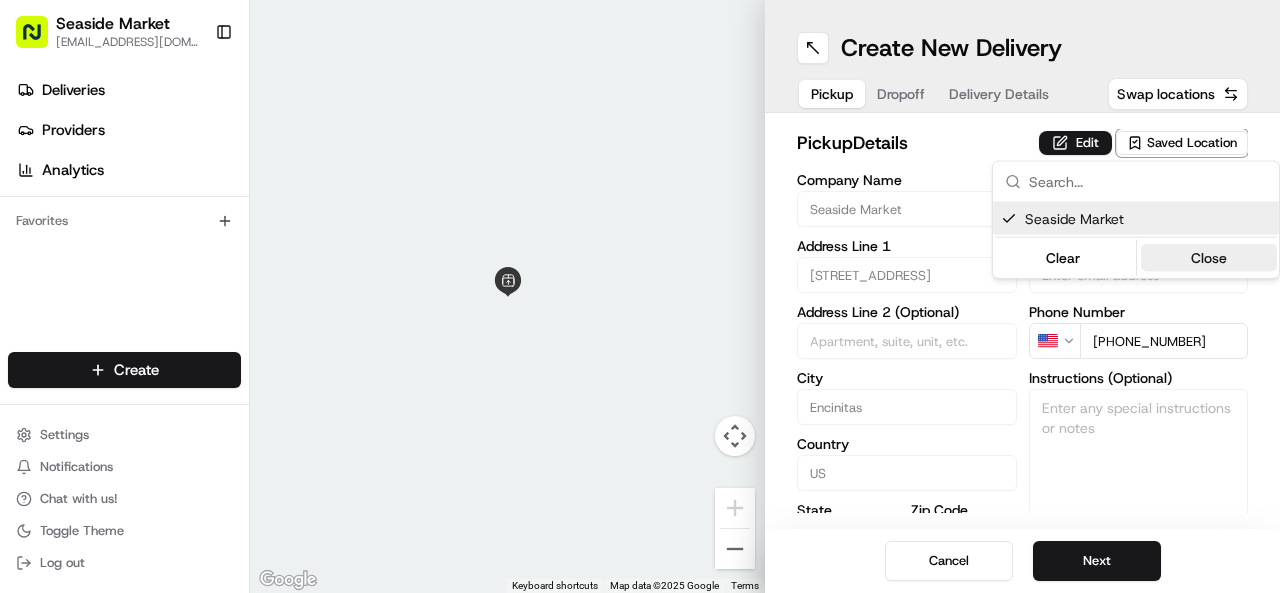 click on "Close" at bounding box center (1209, 258) 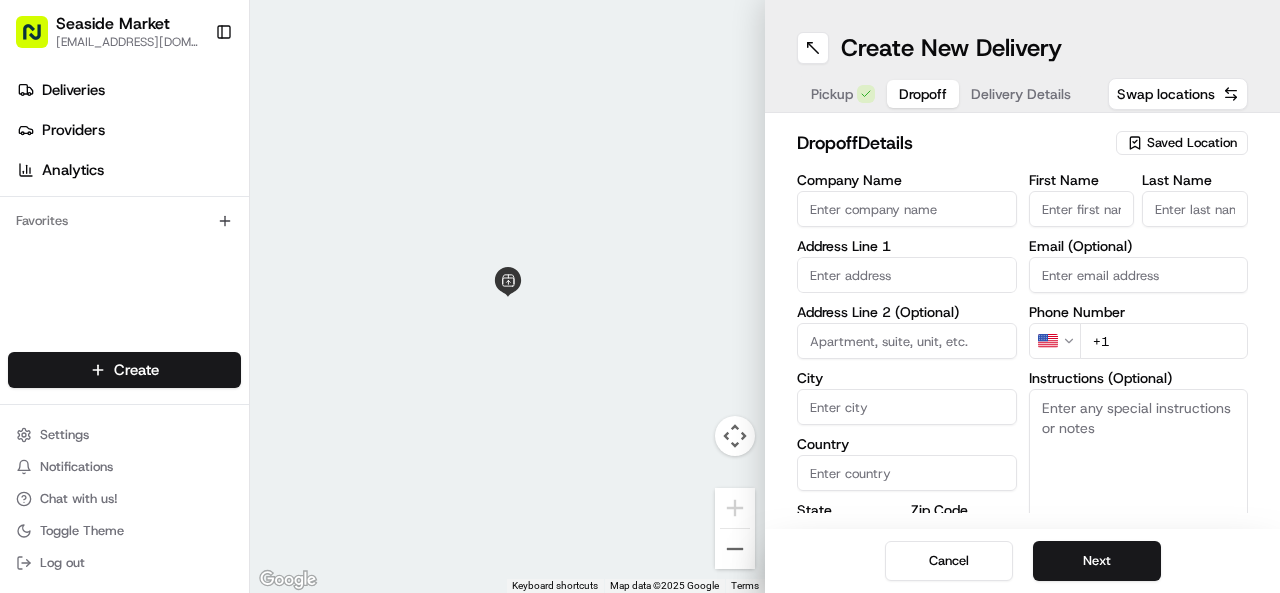 click on "Dropoff" at bounding box center [923, 94] 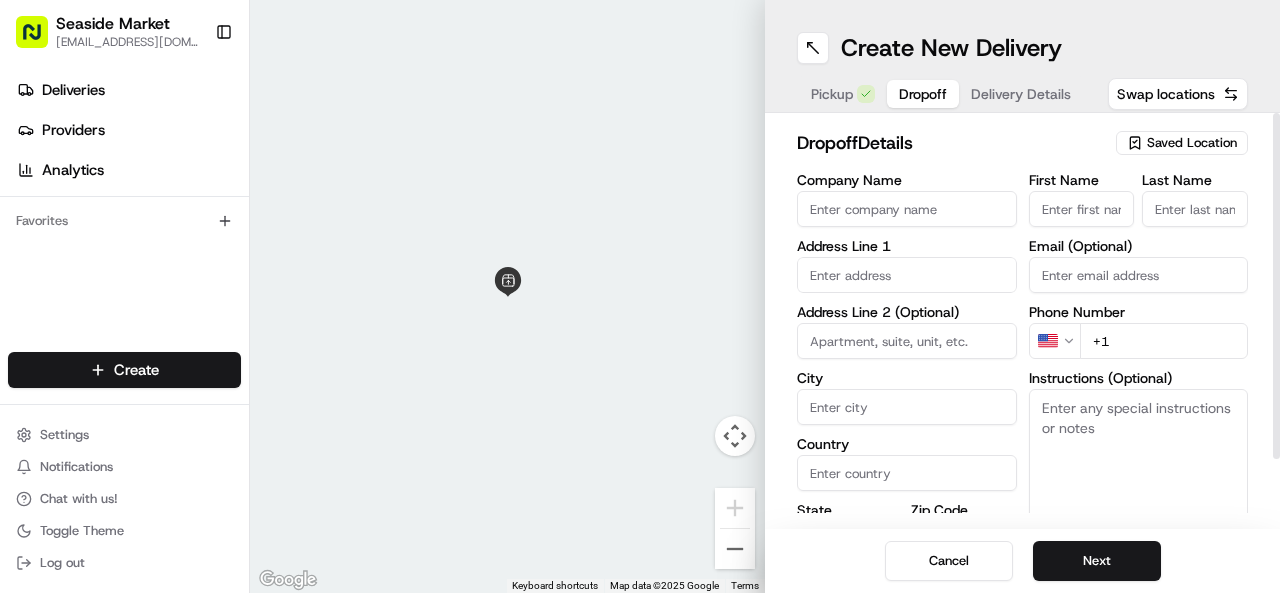 click on "Saved Location" at bounding box center (1192, 143) 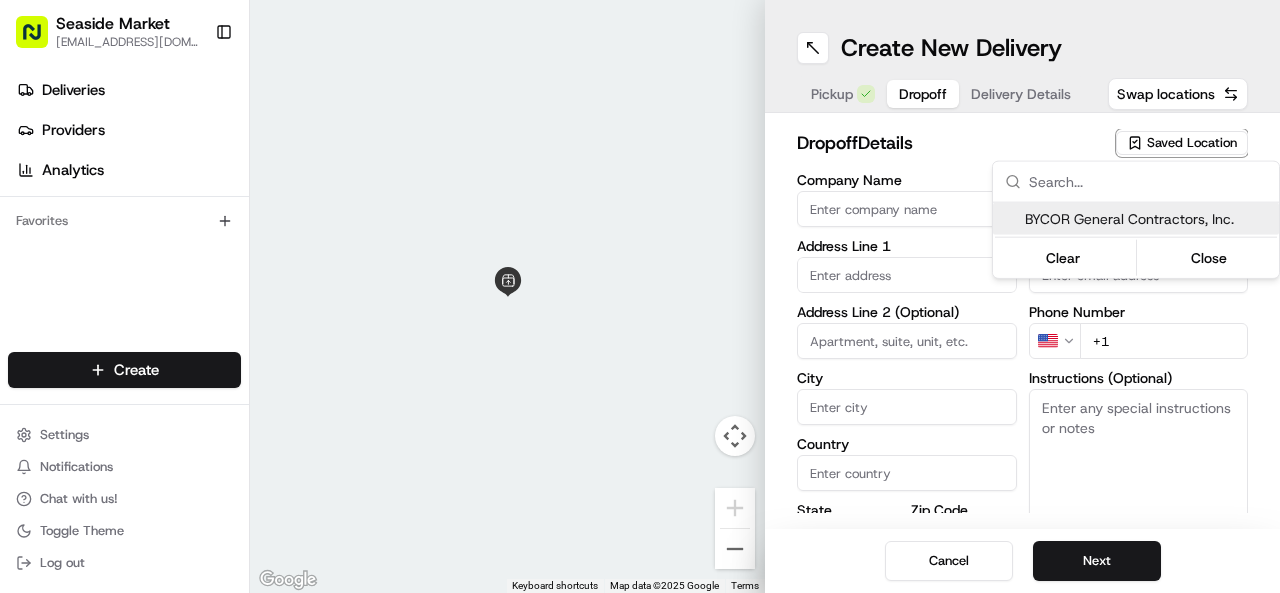 click on "BYCOR General Contractors, Inc." at bounding box center (1148, 219) 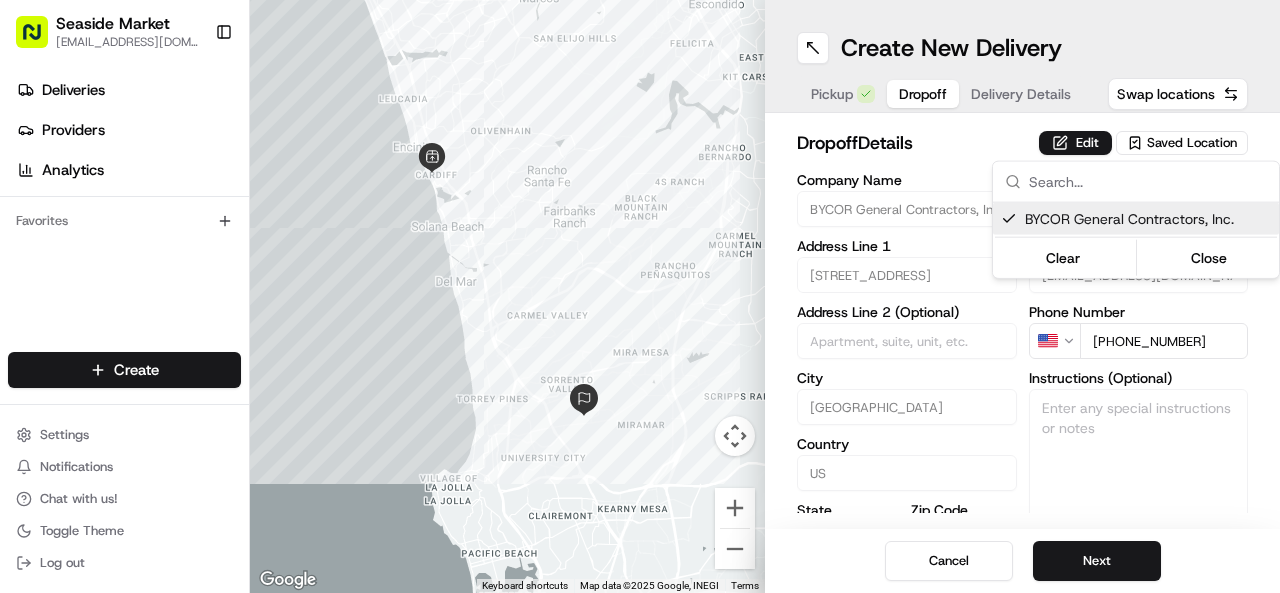 click on "Seaside Market [EMAIL_ADDRESS][DOMAIN_NAME] Toggle Sidebar Deliveries Providers Analytics Favorites Main Menu Members & Organization Organization Users Roles Preferences Customization Tracking Orchestration Automations Dispatch Strategy Locations Pickup Locations Dropoff Locations Billing Billing Refund Requests Integrations Notification Triggers Webhooks API Keys Request Logs Create Settings Notifications Chat with us! Toggle Theme Log out To navigate the map with touch gestures double-tap and hold your finger on the map, then drag the map. ← Move left → Move right ↑ Move up ↓ Move down + Zoom in - Zoom out Home Jump left by 75% End Jump right by 75% Page Up Jump up by 75% Page Down Jump down by 75% Keyboard shortcuts Map Data Map data ©2025 Google, INEGI Map data ©2025 Google, INEGI 5 km  Click to toggle between metric and imperial units Terms Report a map error Create New Delivery Pickup Dropoff Delivery Details Swap locations dropoff  Details  Edit Saved Location Company Name City" at bounding box center (640, 296) 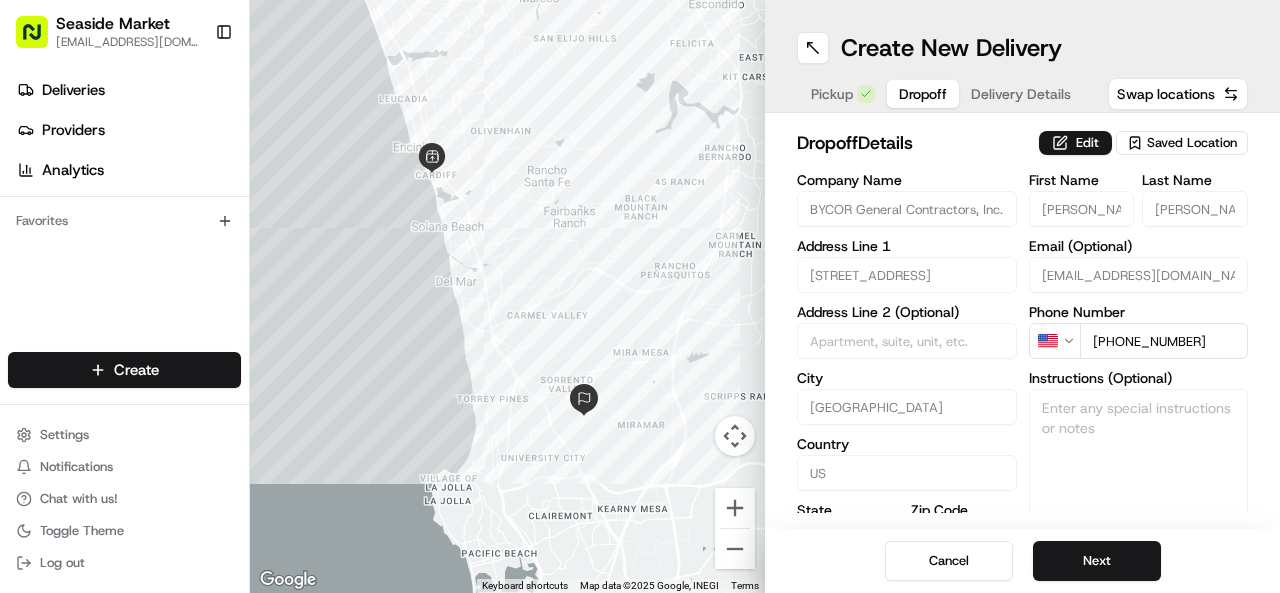 click on "Delivery Details" at bounding box center (1021, 94) 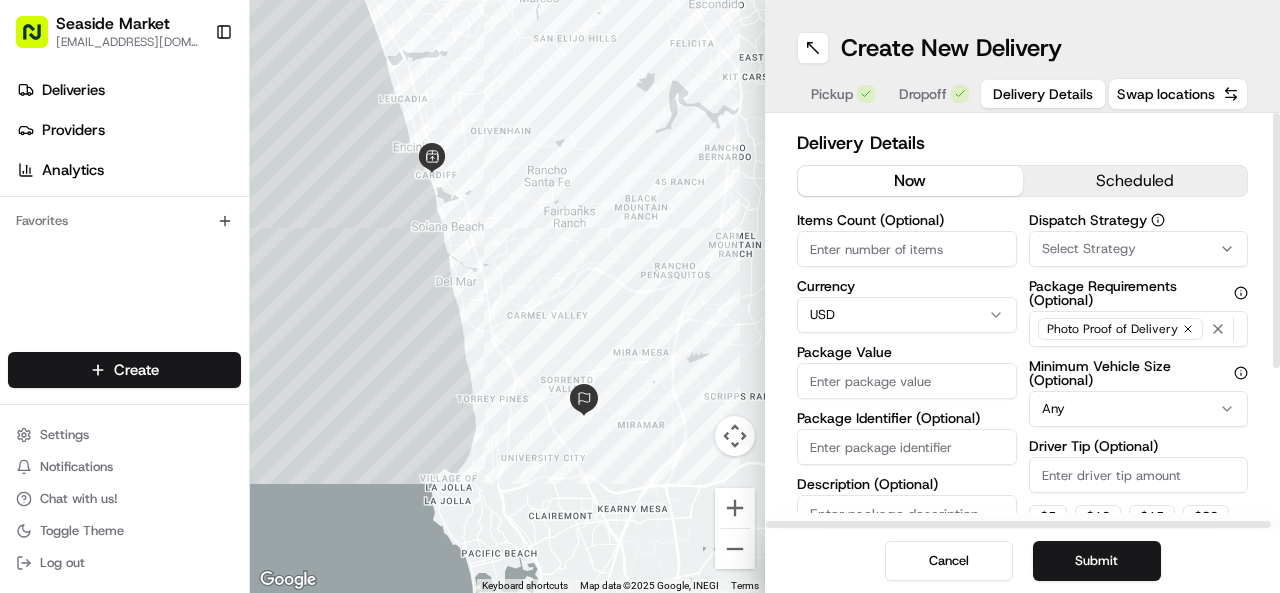 click on "now scheduled" at bounding box center (1022, 185) 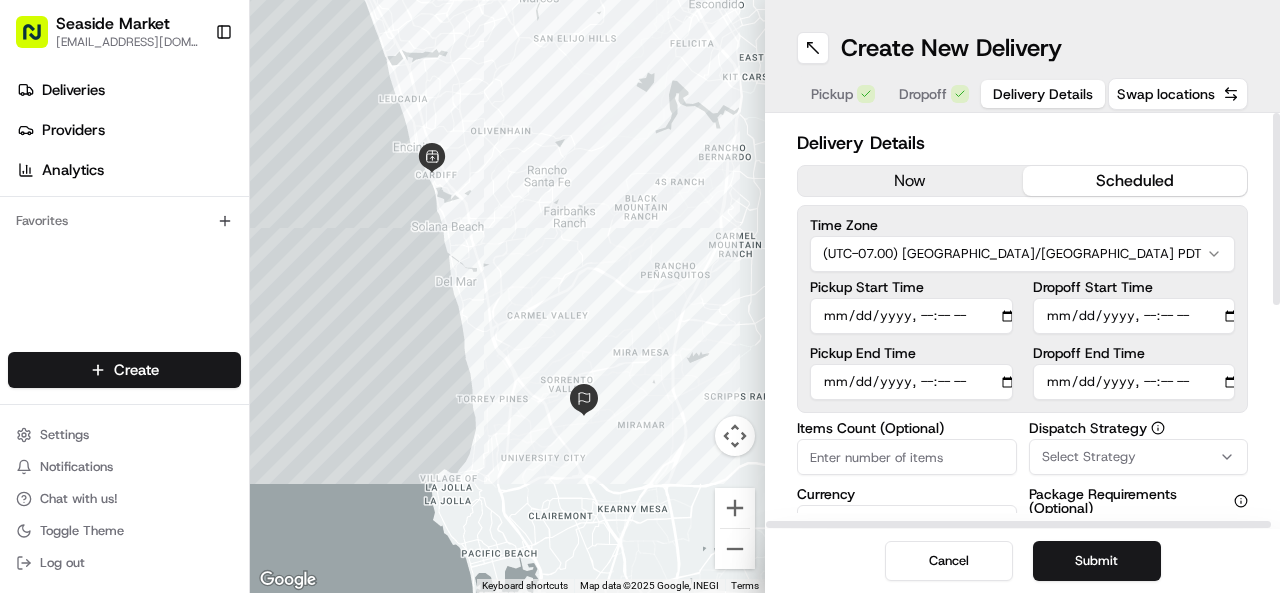 click on "Pickup Start Time" at bounding box center [911, 316] 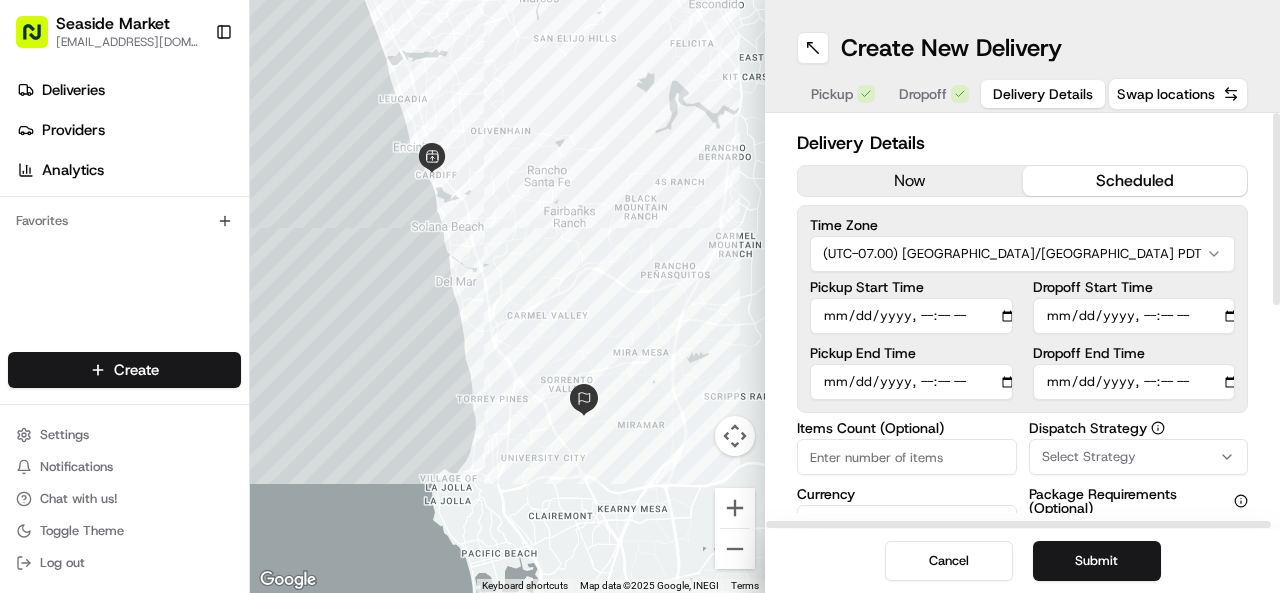 type on "[DATE]T09:00" 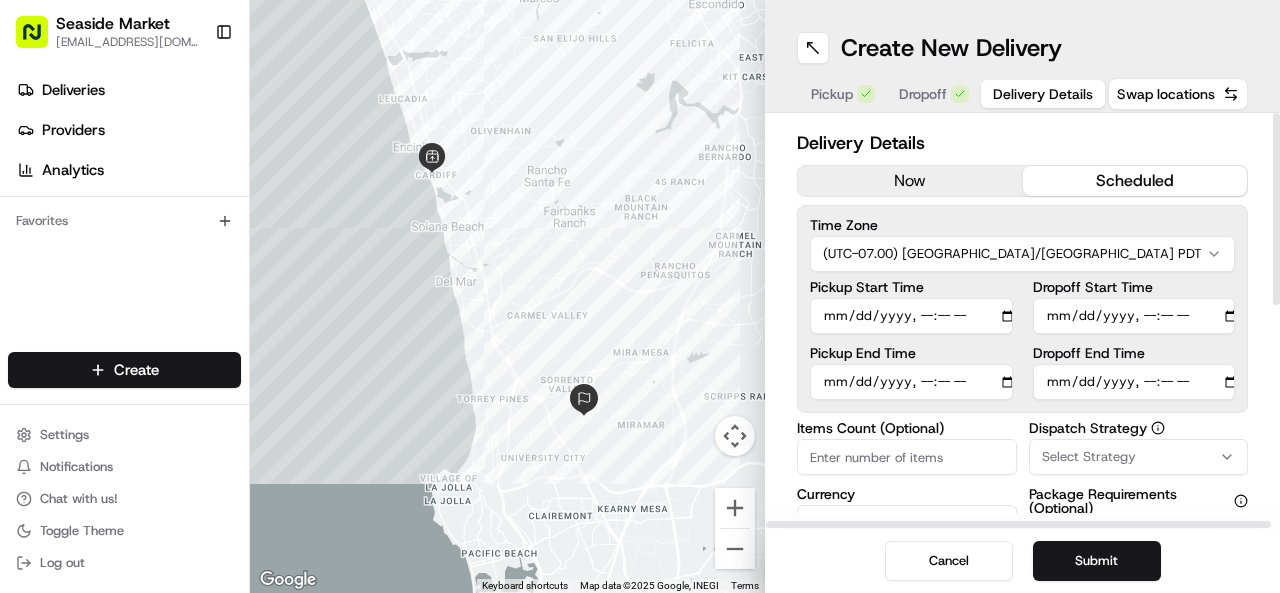 click on "Pickup End Time" at bounding box center [911, 382] 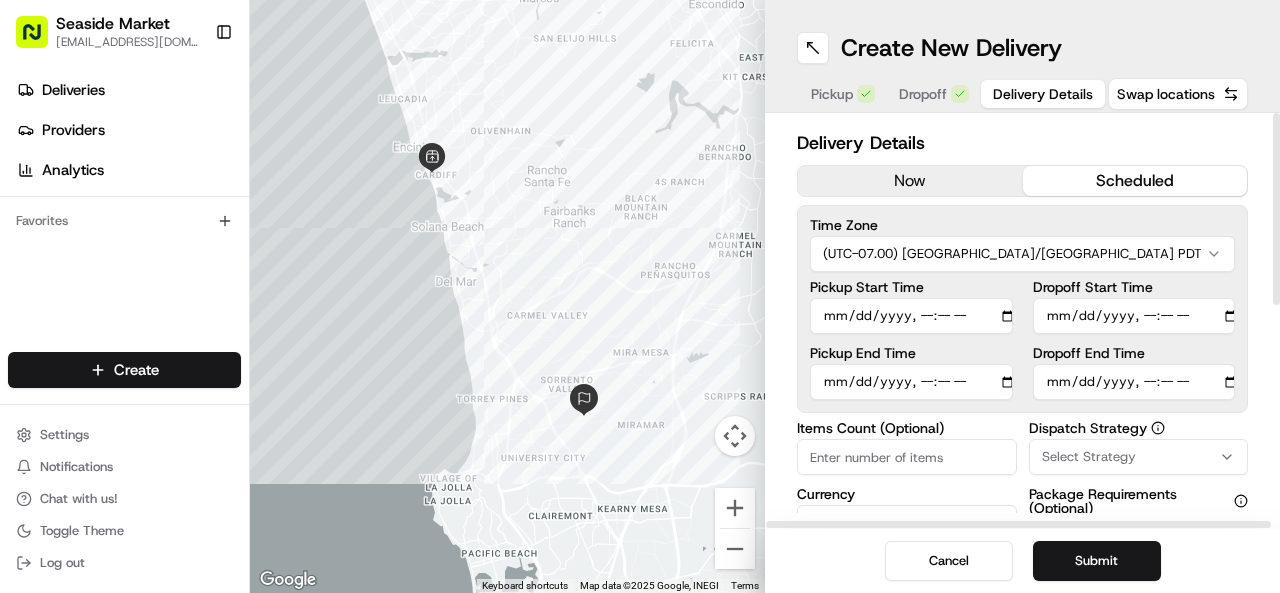 type on "[DATE]T09:15" 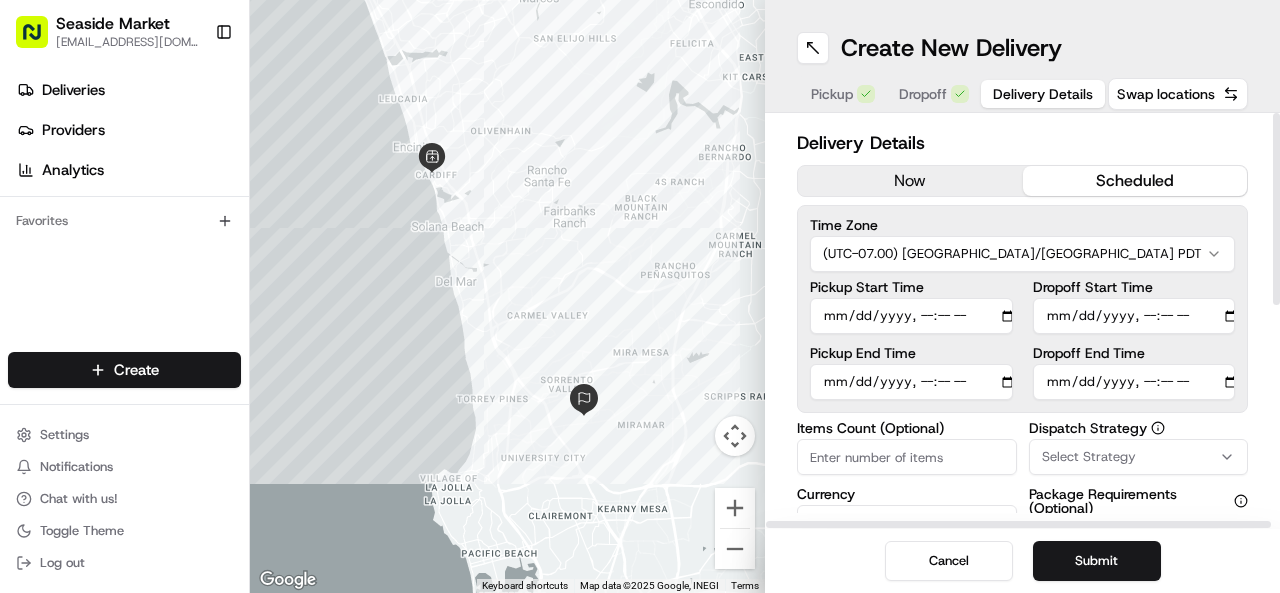click on "Dropoff Start Time" at bounding box center [1134, 316] 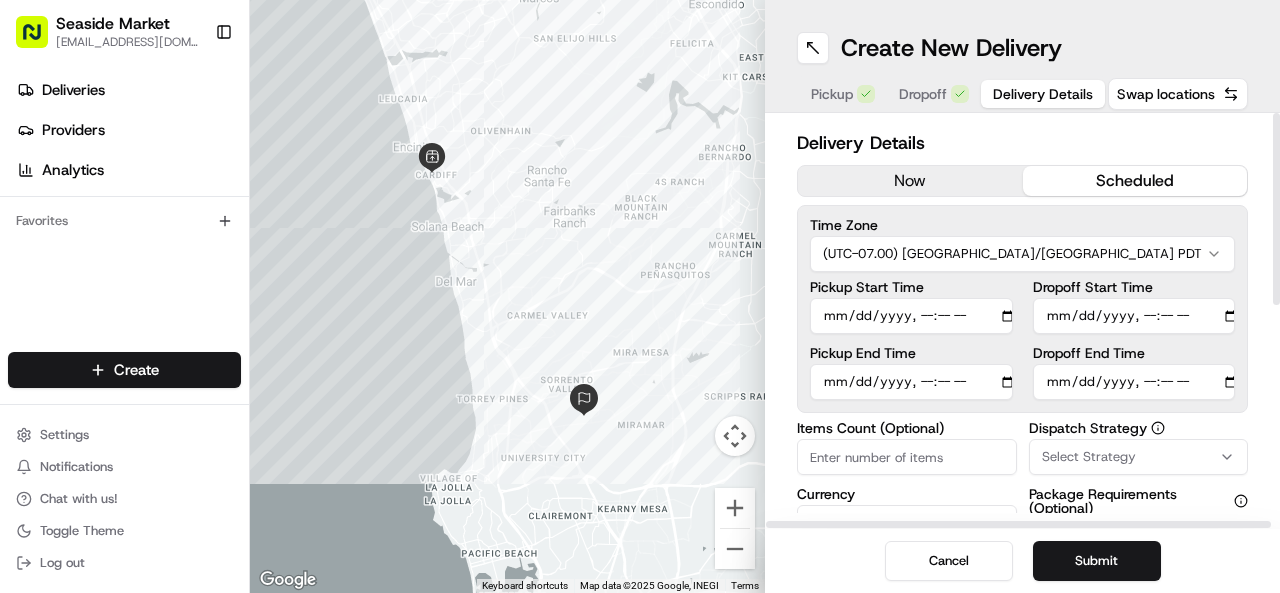 type on "[DATE]T09:45" 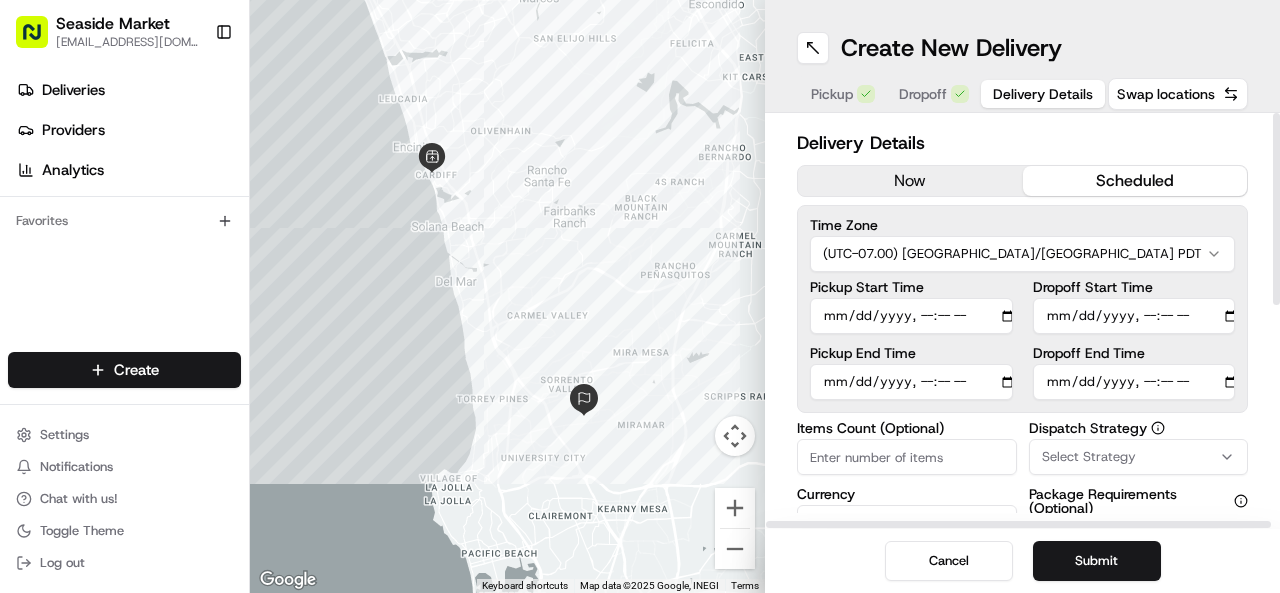 click on "Dropoff Start Time" at bounding box center (1134, 316) 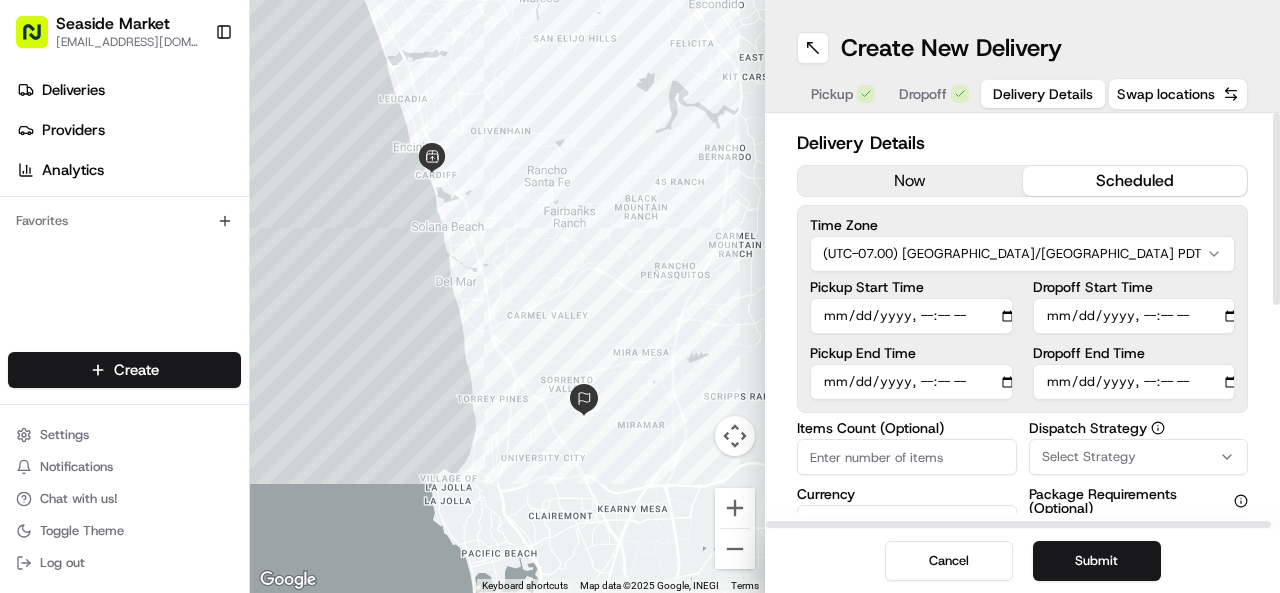type on "[DATE]T09:30" 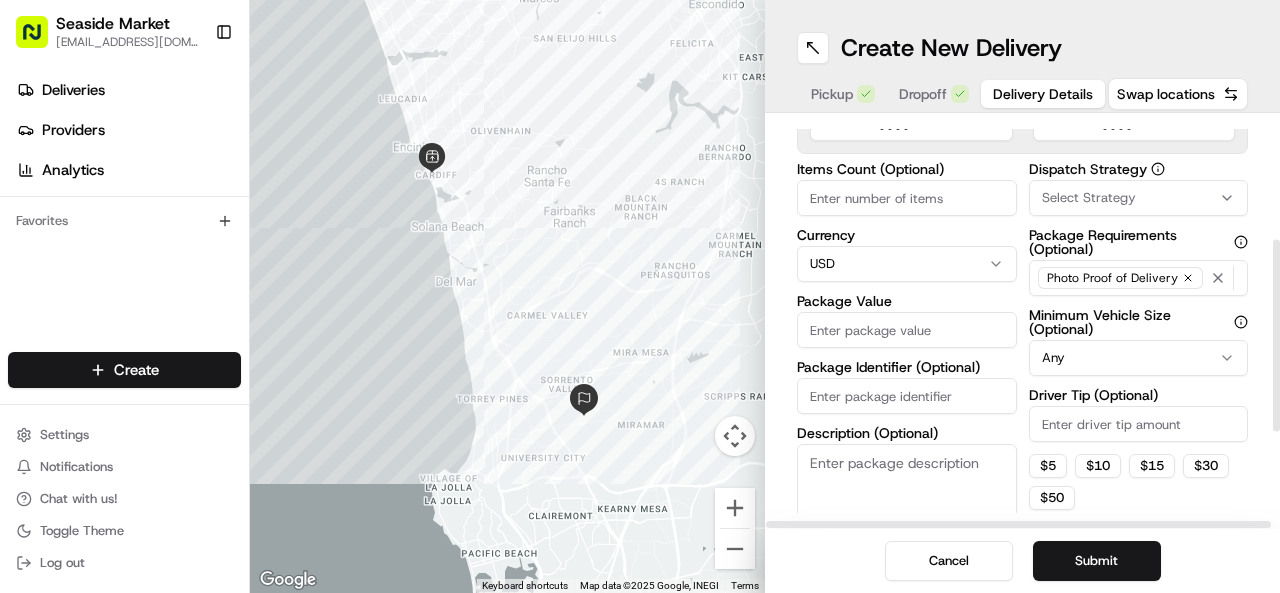 scroll, scrollTop: 260, scrollLeft: 0, axis: vertical 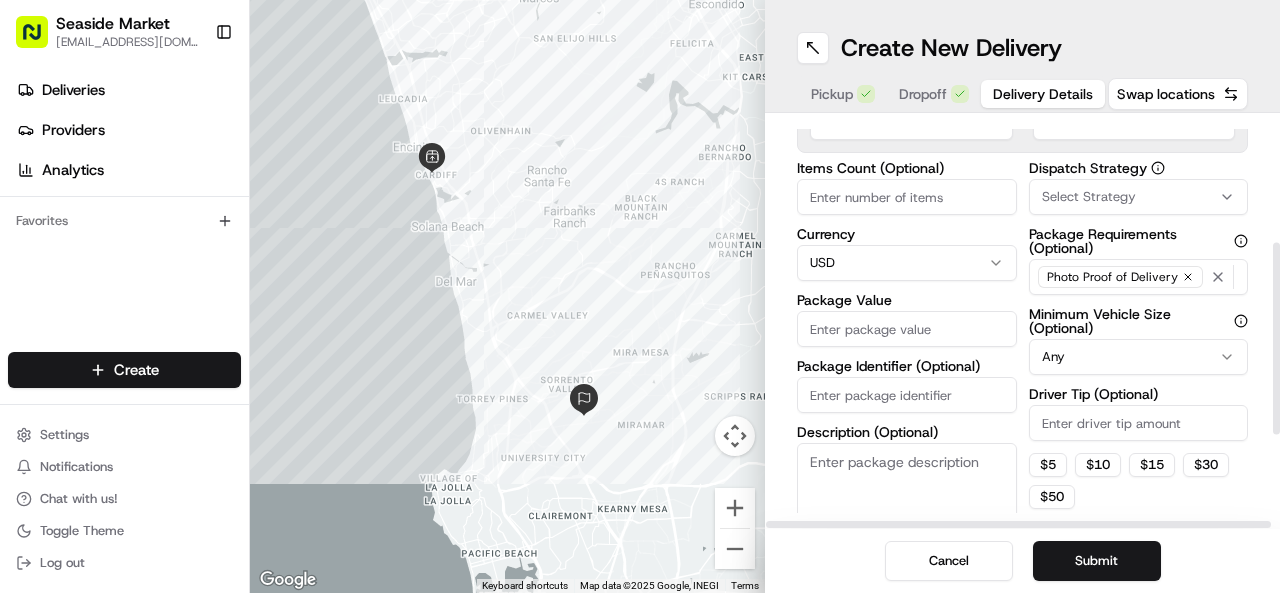 click on "Package Value" at bounding box center (907, 329) 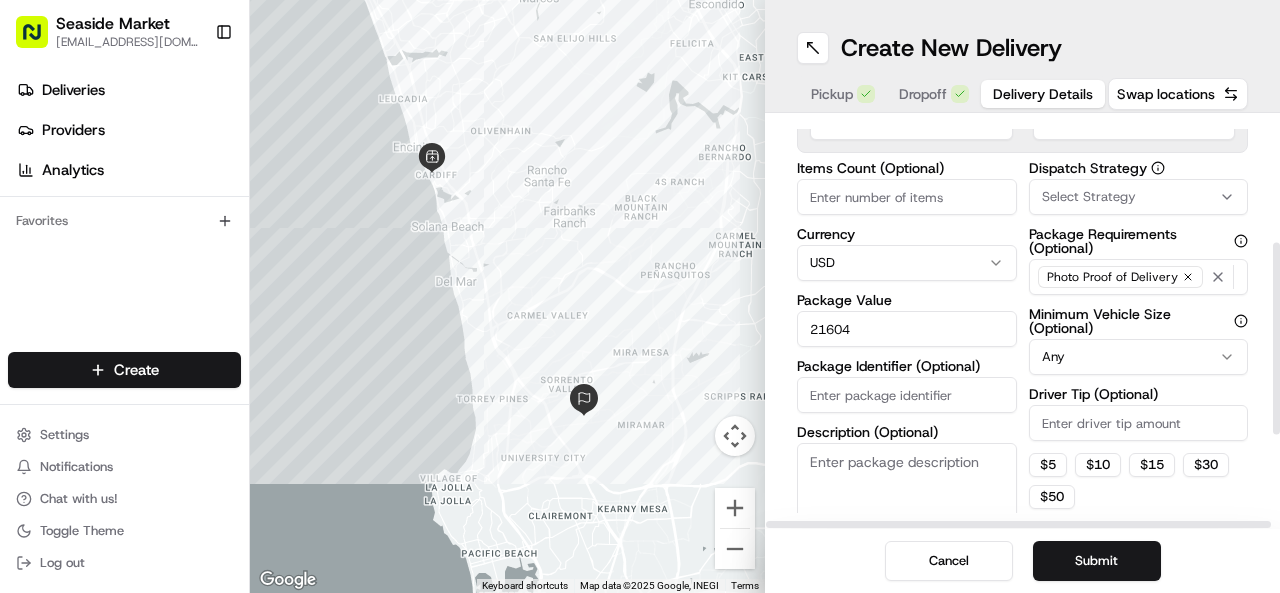 click on "21604" at bounding box center (907, 329) 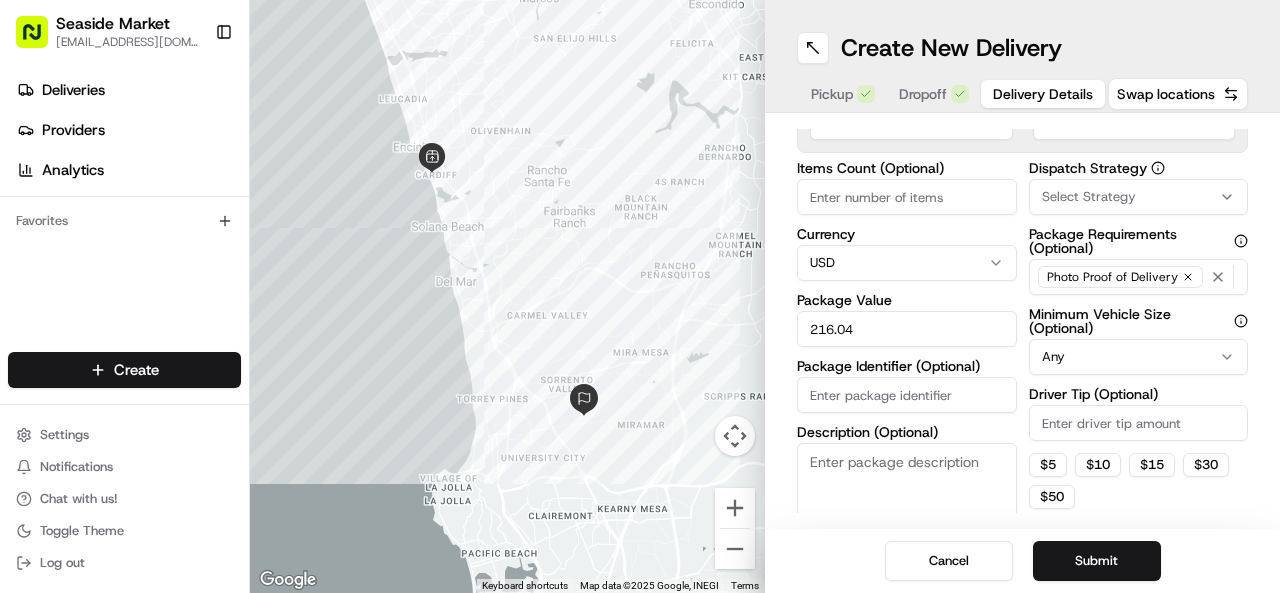 type on "216.04" 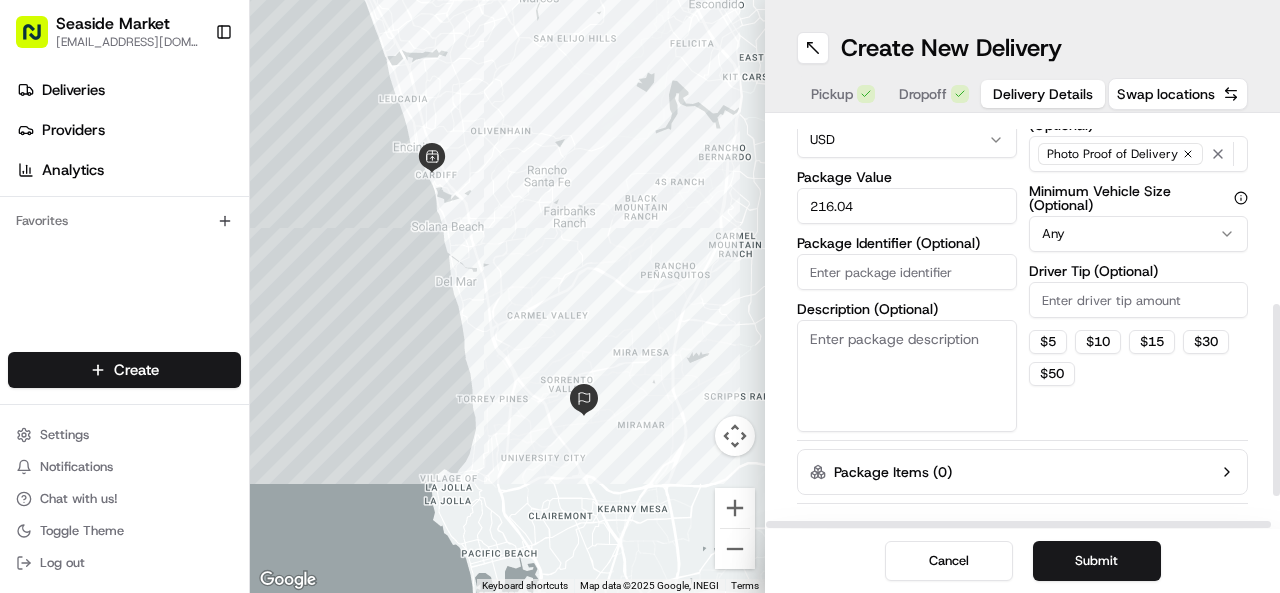 scroll, scrollTop: 384, scrollLeft: 0, axis: vertical 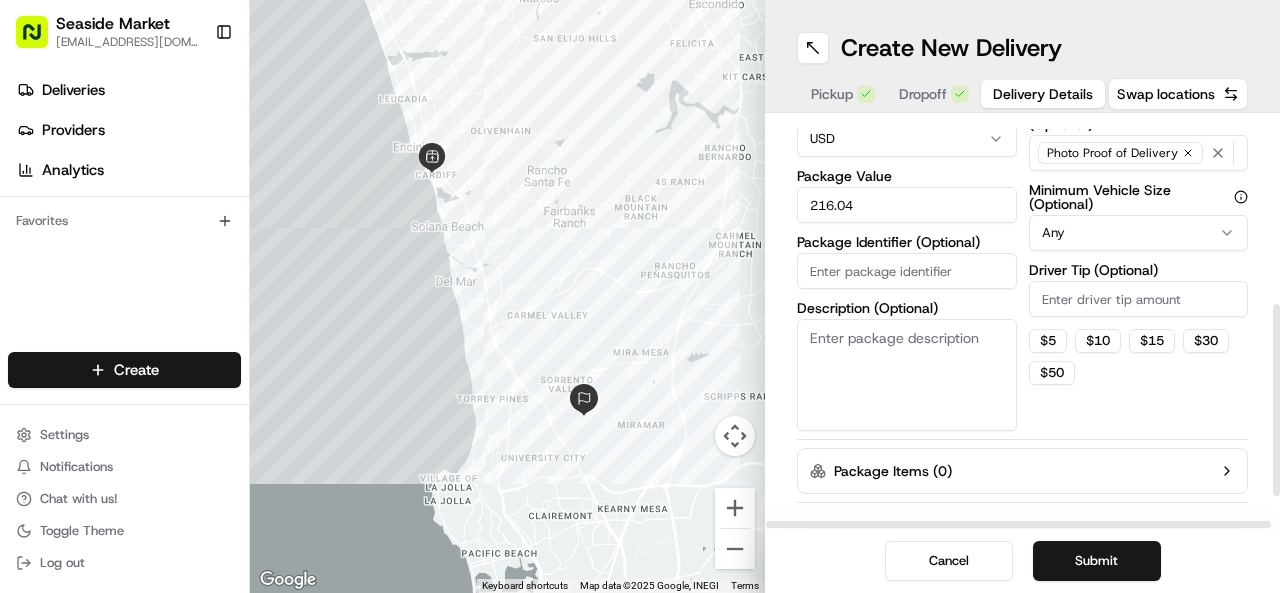 click on "Description (Optional)" at bounding box center (907, 375) 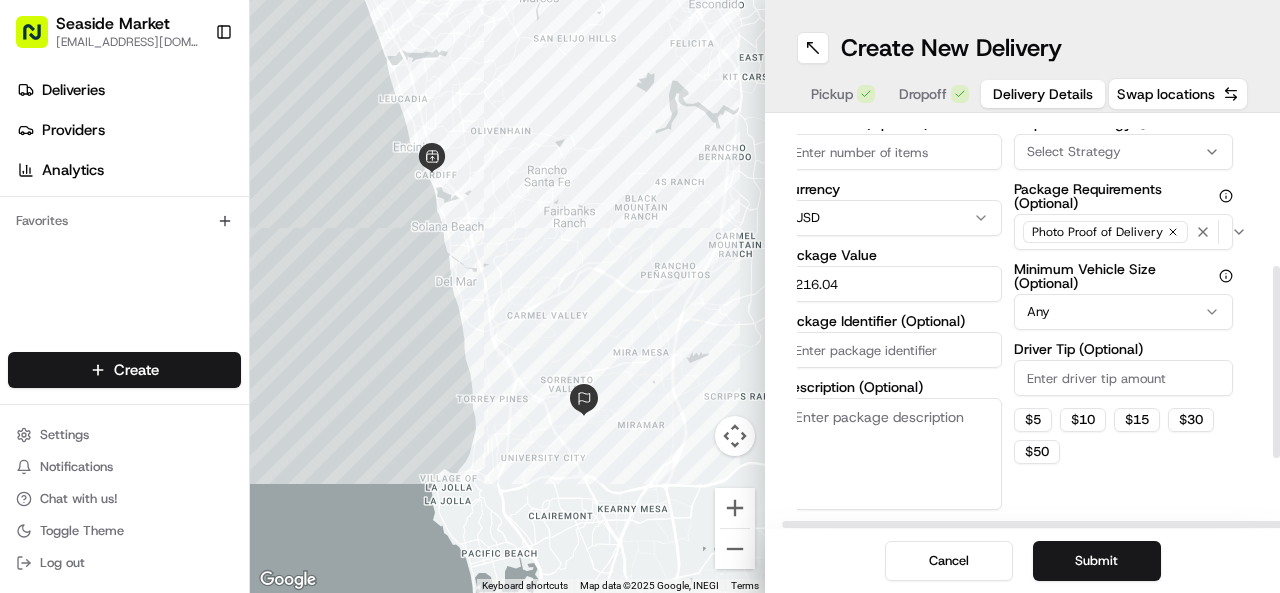 scroll, scrollTop: 307, scrollLeft: 15, axis: both 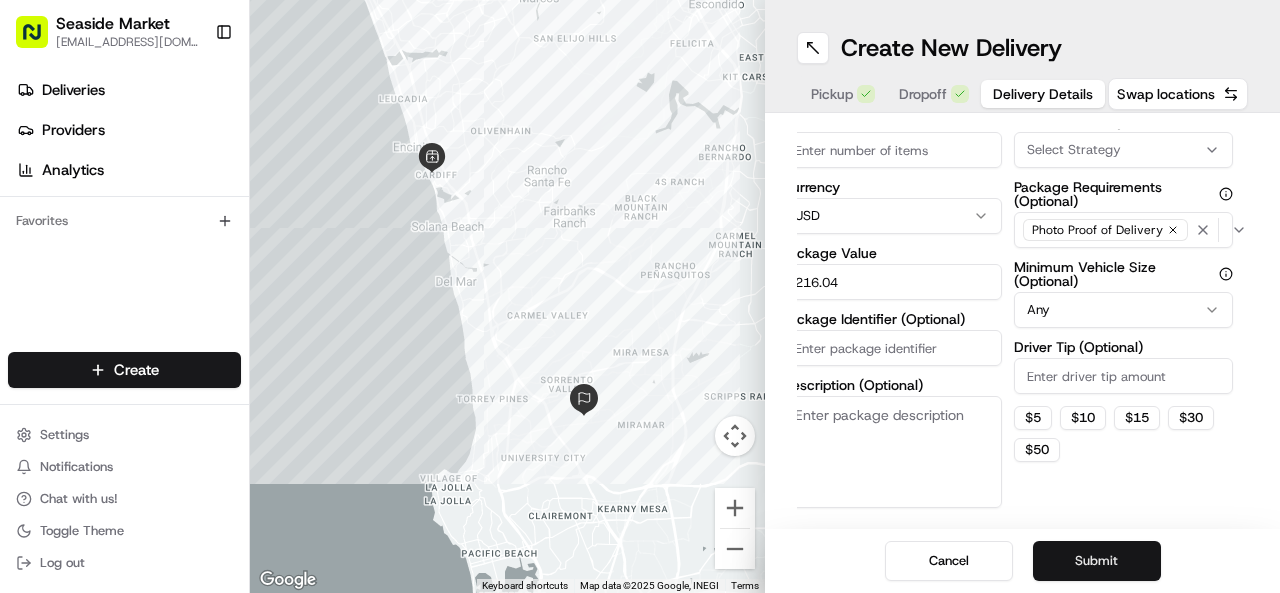 click on "Submit" at bounding box center [1097, 561] 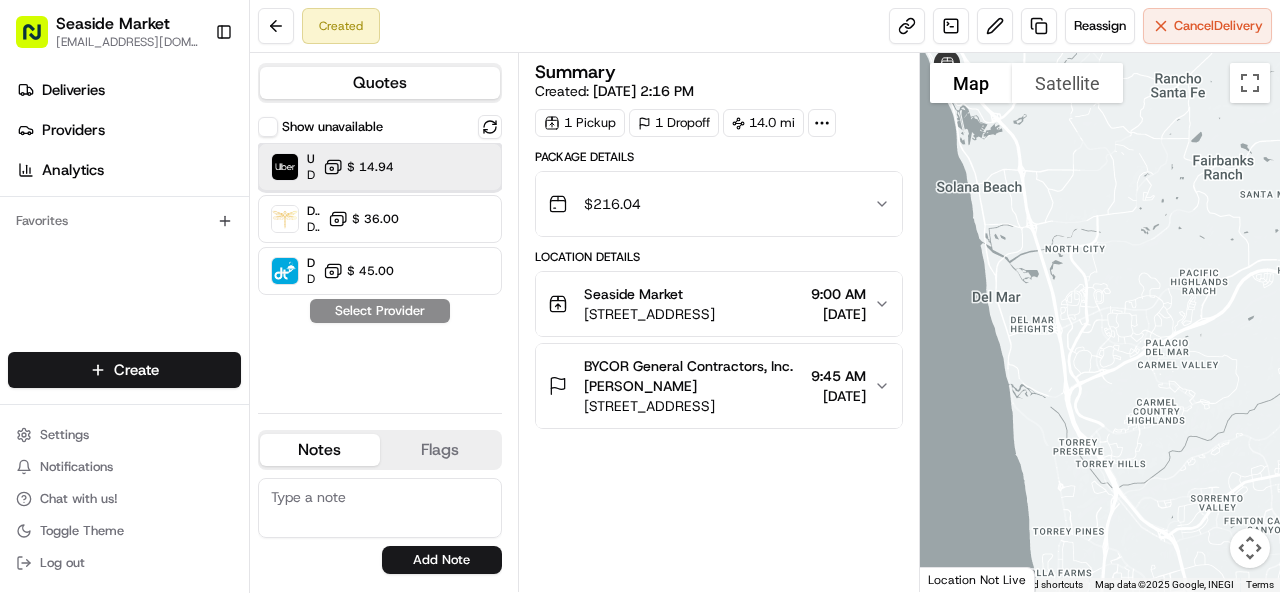 click at bounding box center [450, 167] 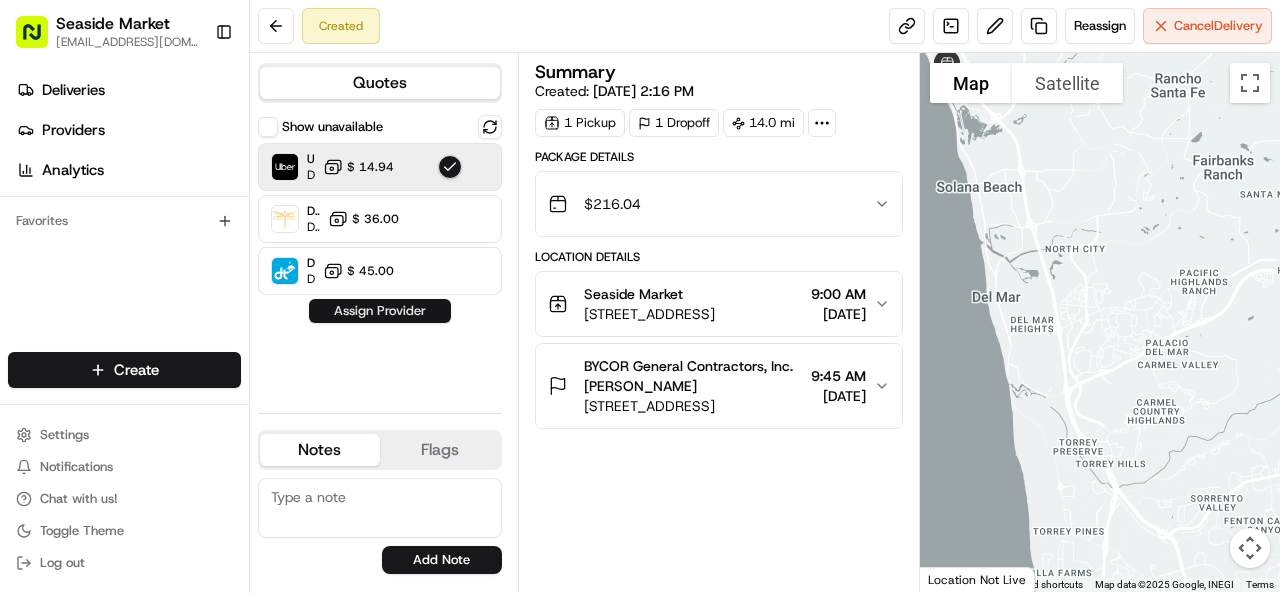 click on "Assign Provider" at bounding box center [380, 311] 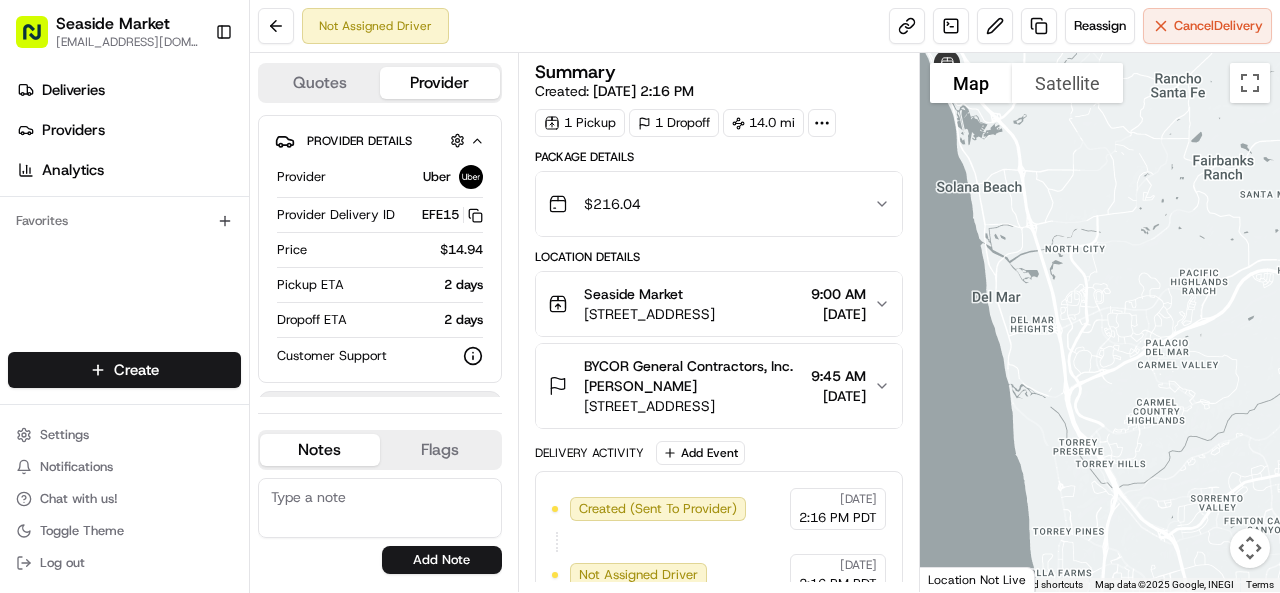 scroll, scrollTop: 26, scrollLeft: 0, axis: vertical 